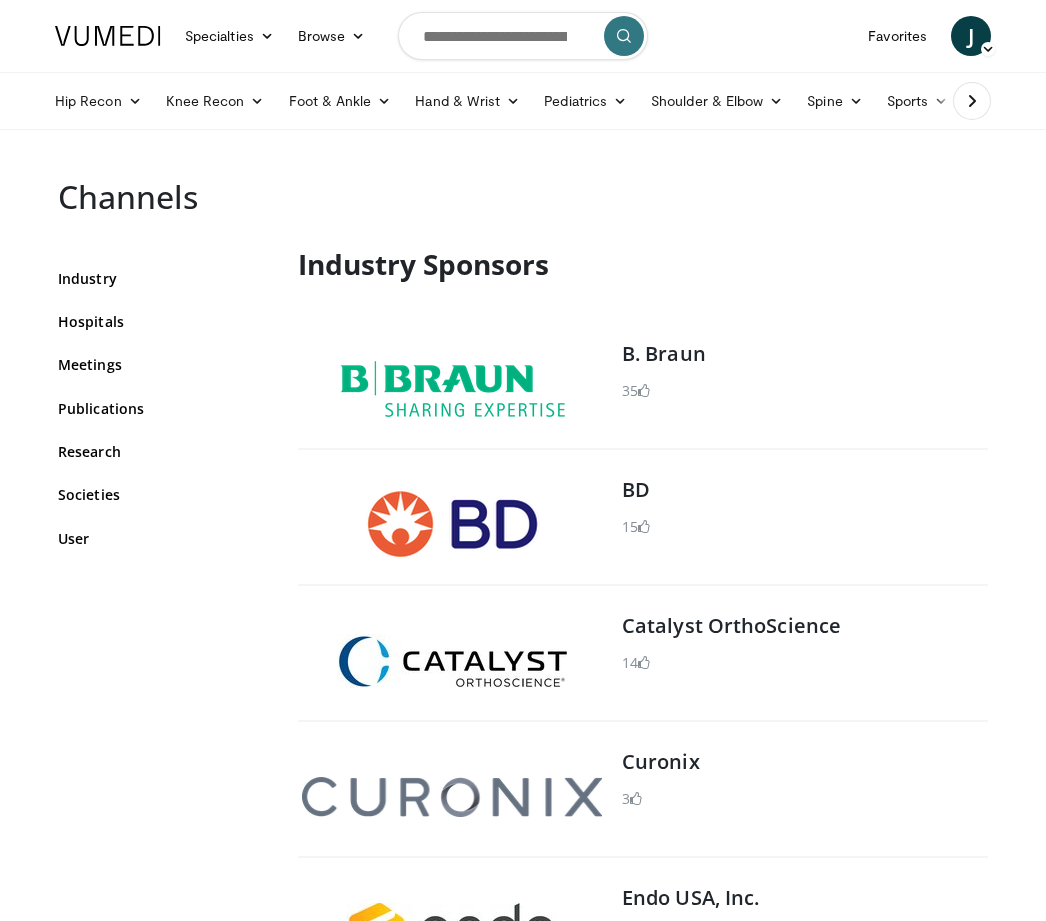 scroll, scrollTop: 0, scrollLeft: 0, axis: both 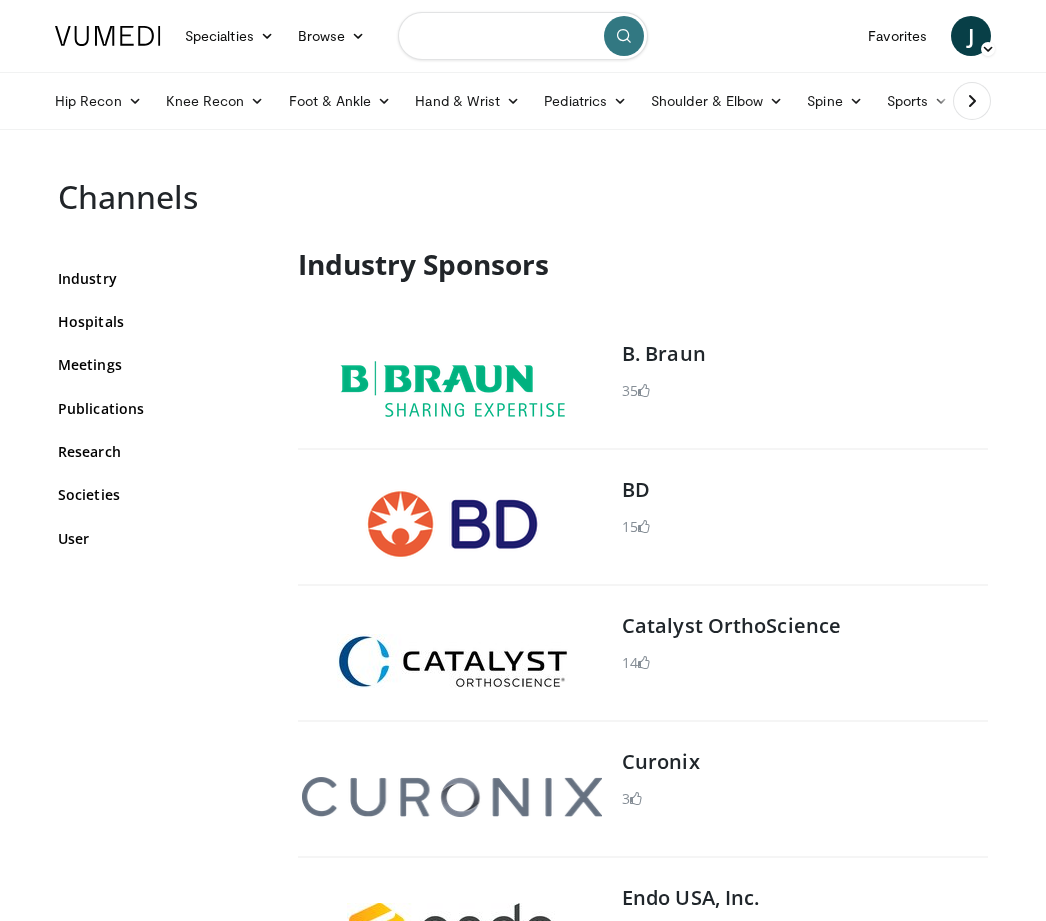 click at bounding box center (523, 36) 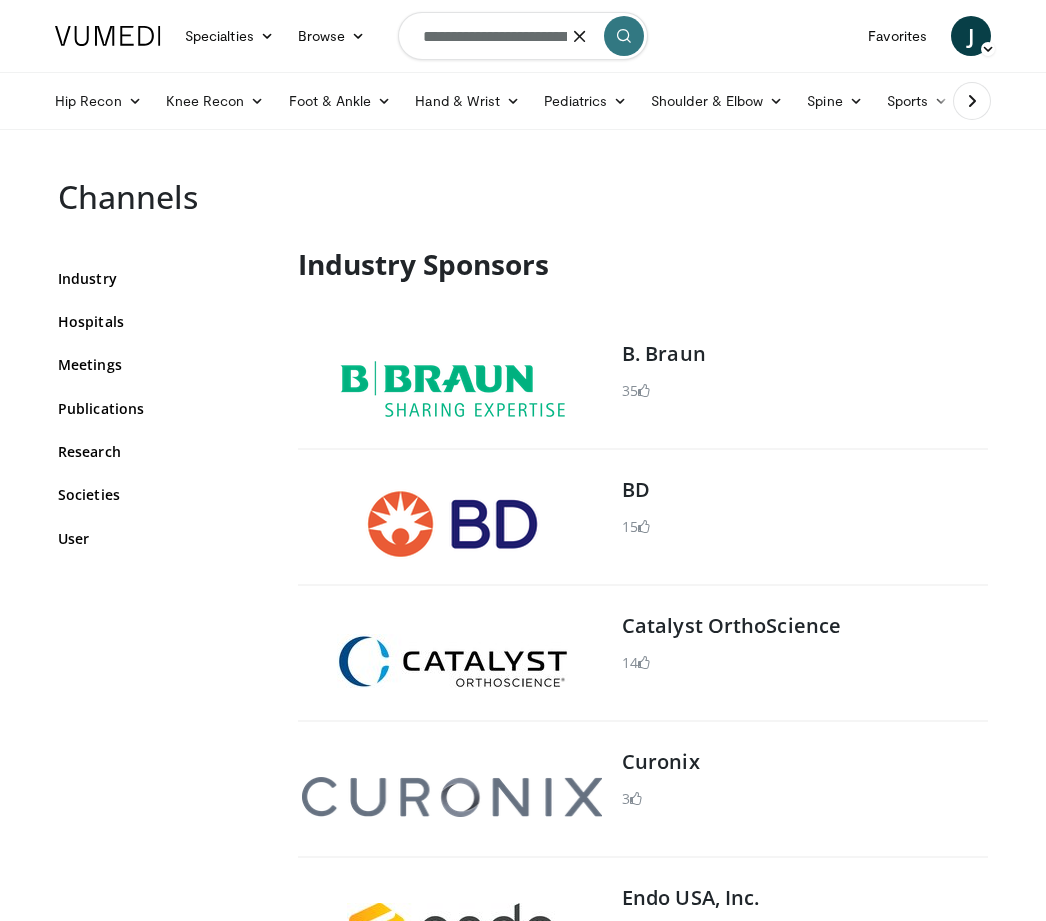 type on "**********" 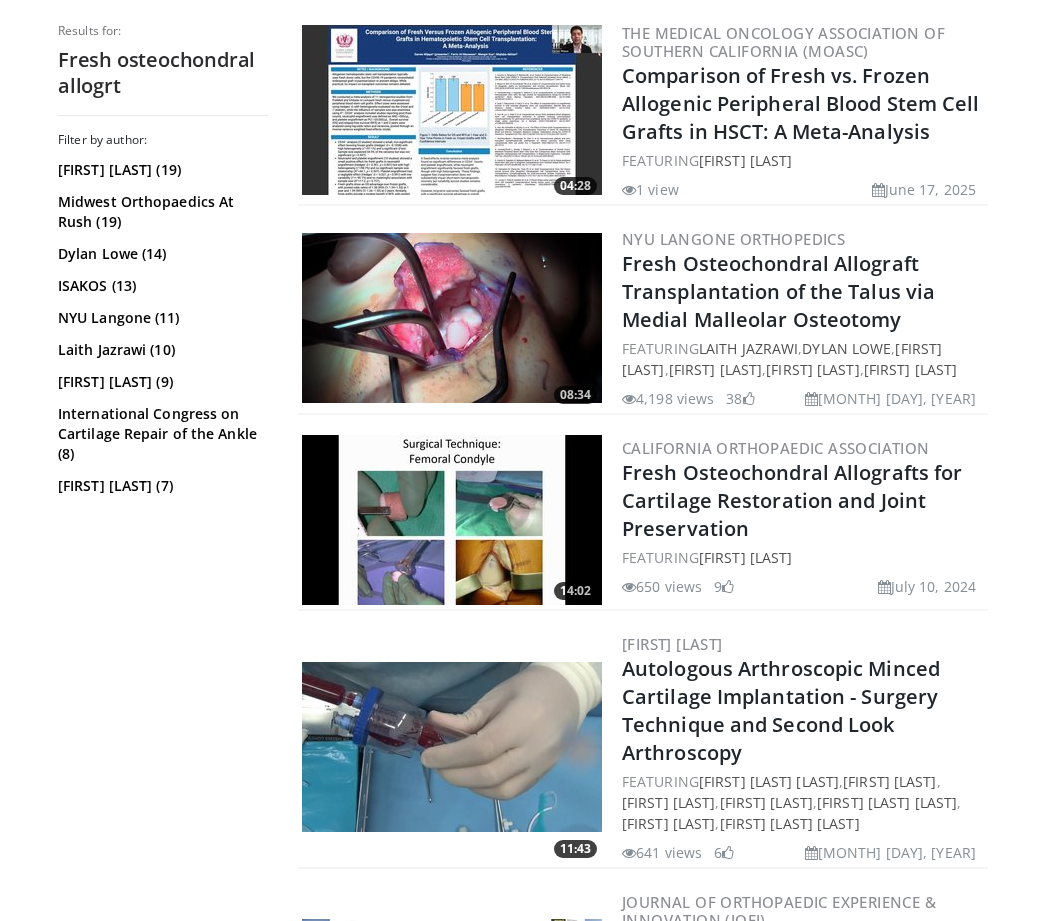 scroll, scrollTop: 1396, scrollLeft: 0, axis: vertical 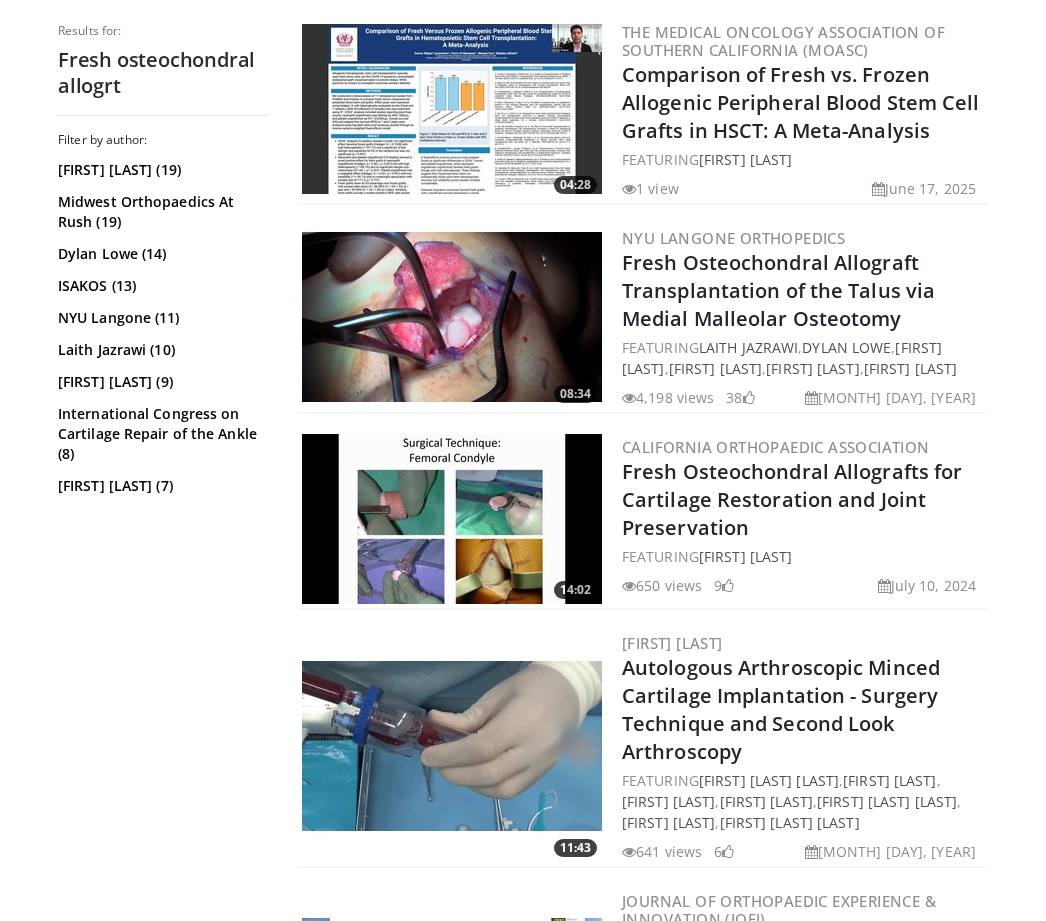 click at bounding box center [452, 519] 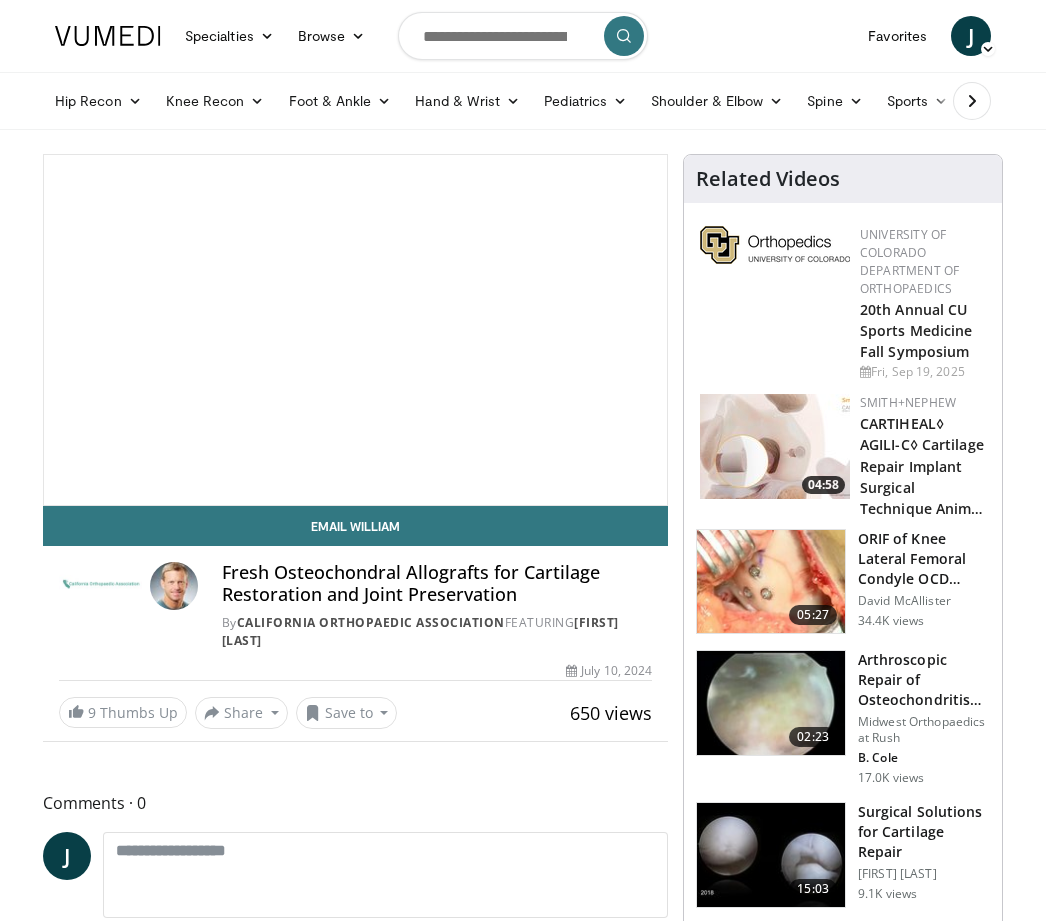 scroll, scrollTop: 0, scrollLeft: 0, axis: both 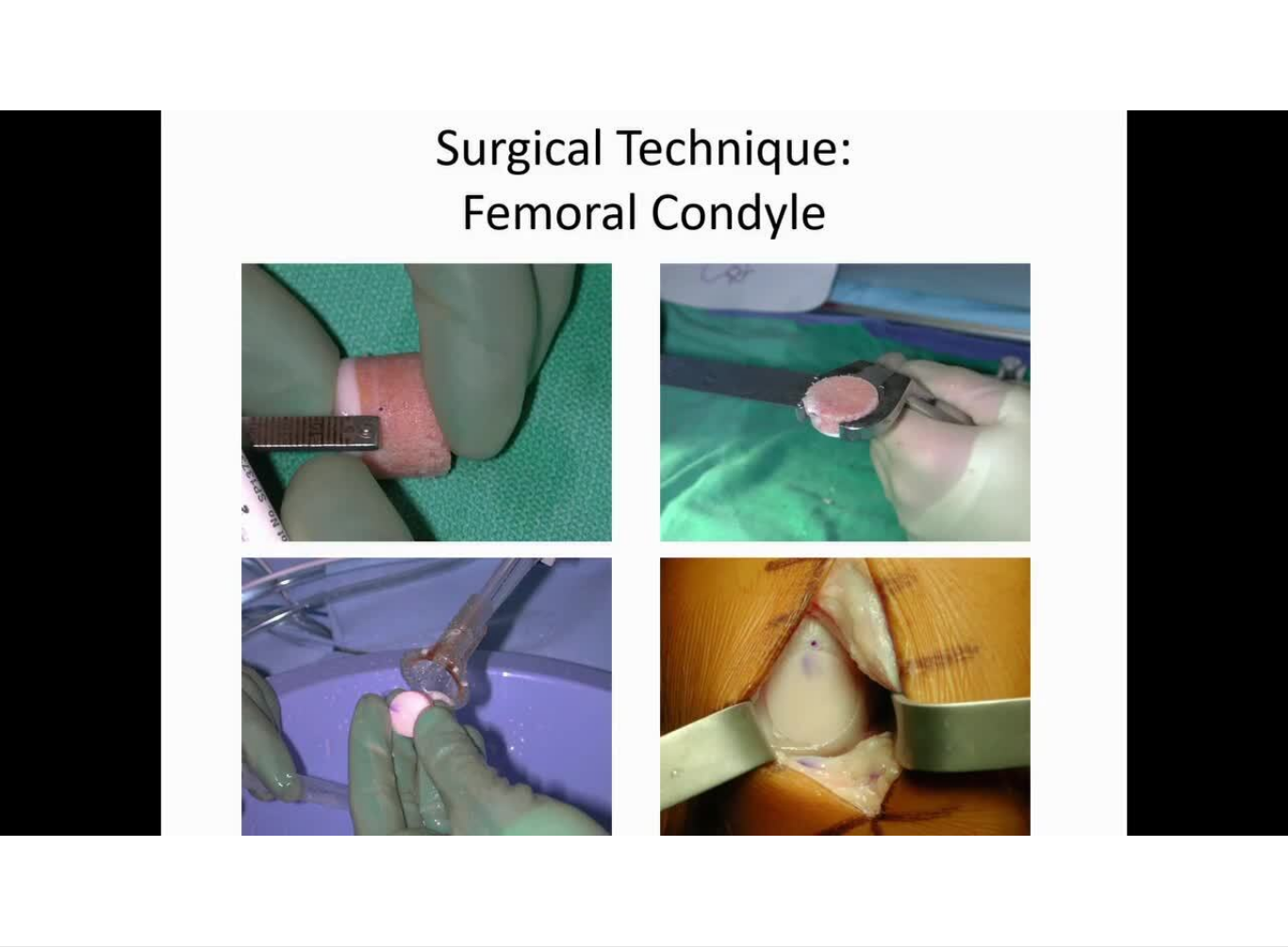 click on "10 seconds
Tap to unmute" at bounding box center [644, 473] 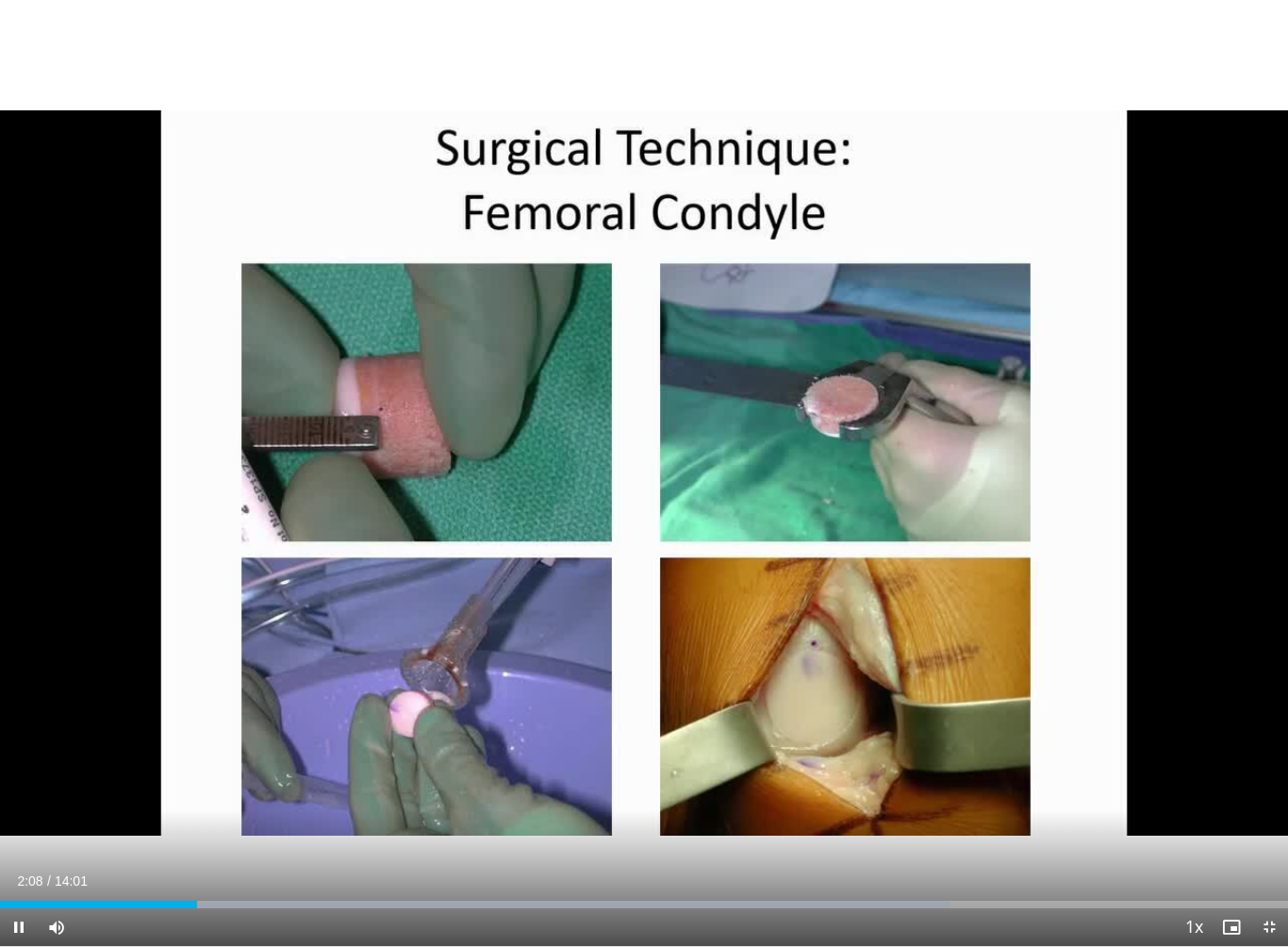 click at bounding box center [474, 905] 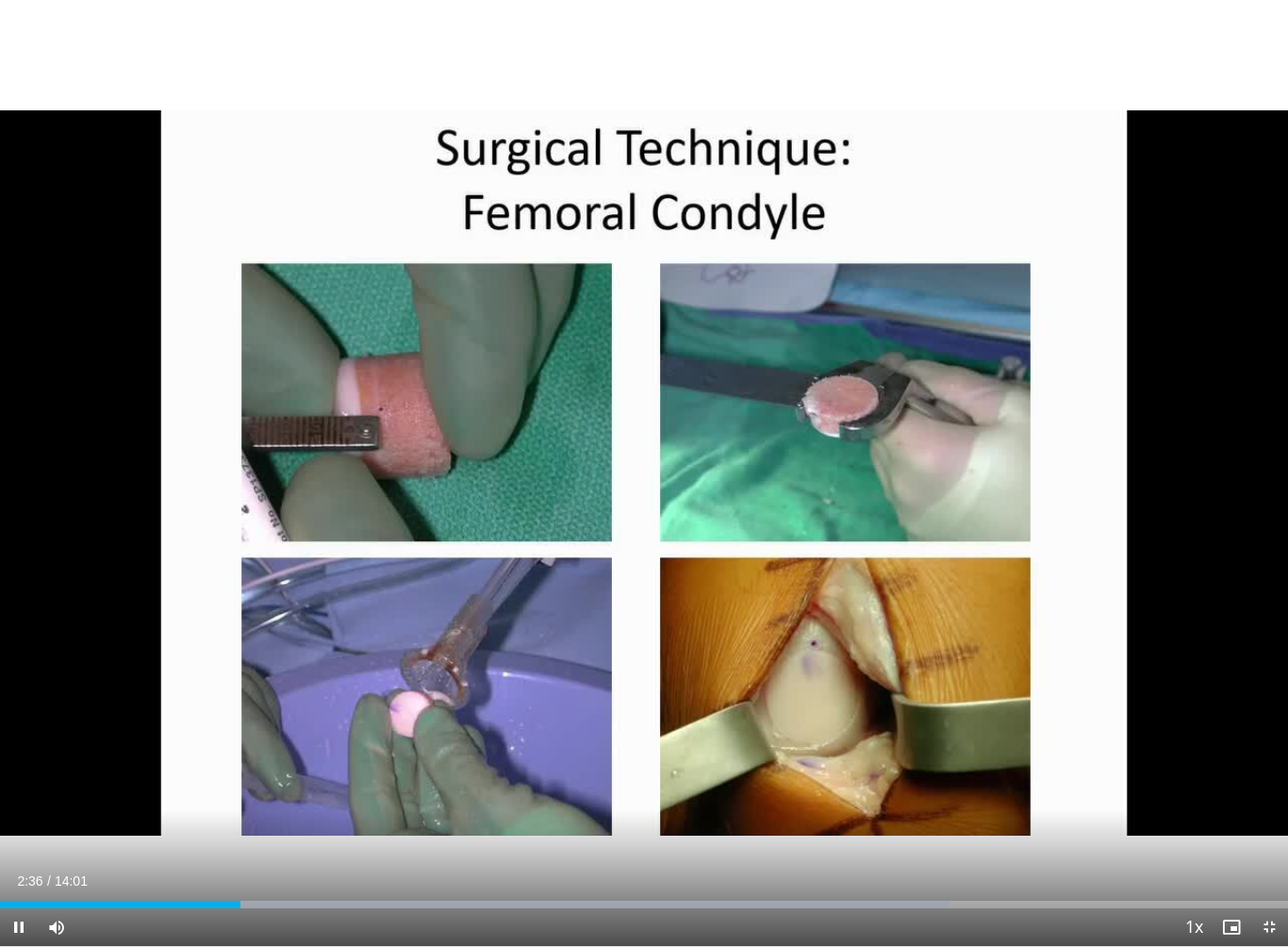click at bounding box center [474, 905] 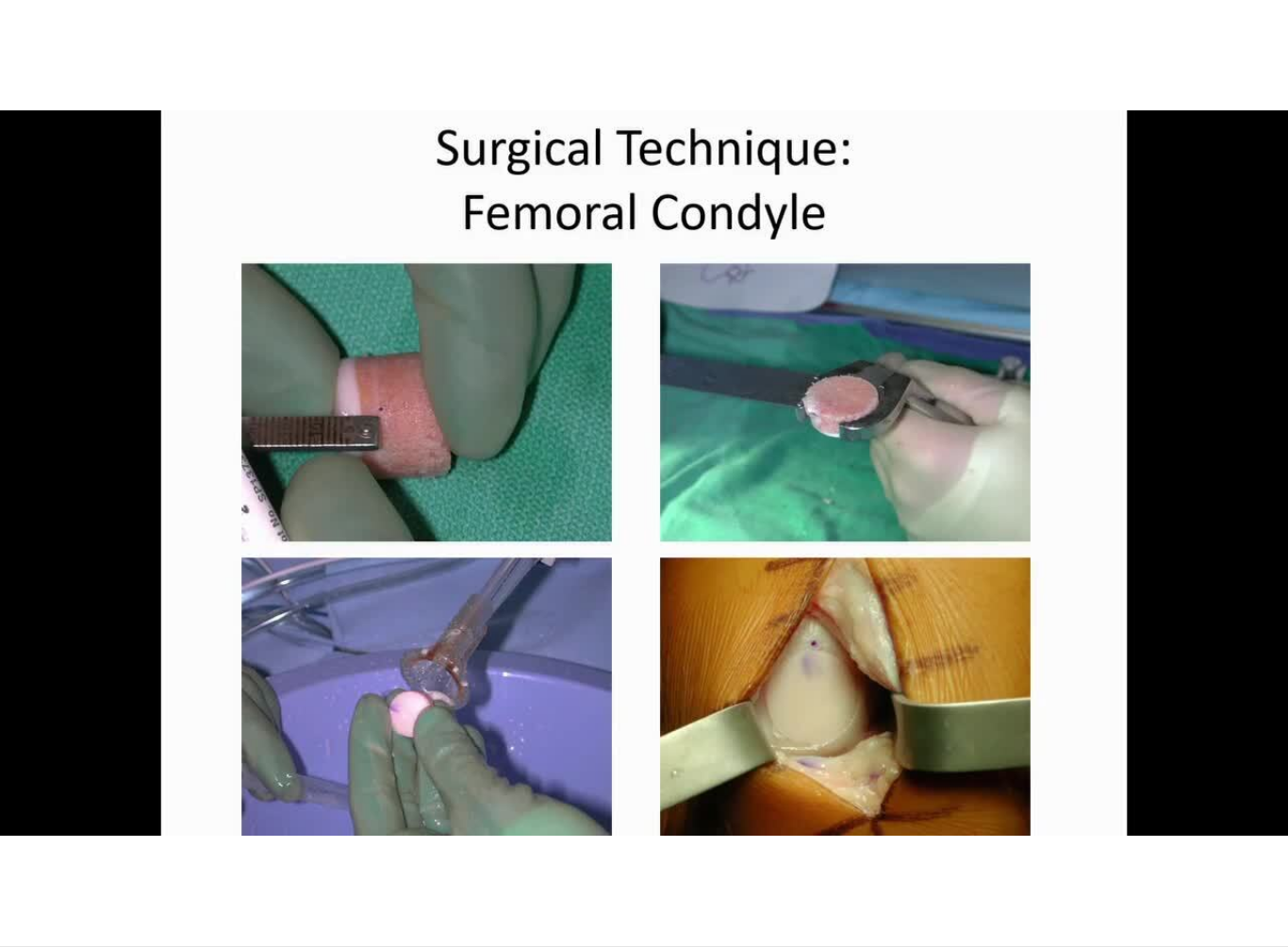 click on "10 seconds
Tap to unmute" at bounding box center [644, 473] 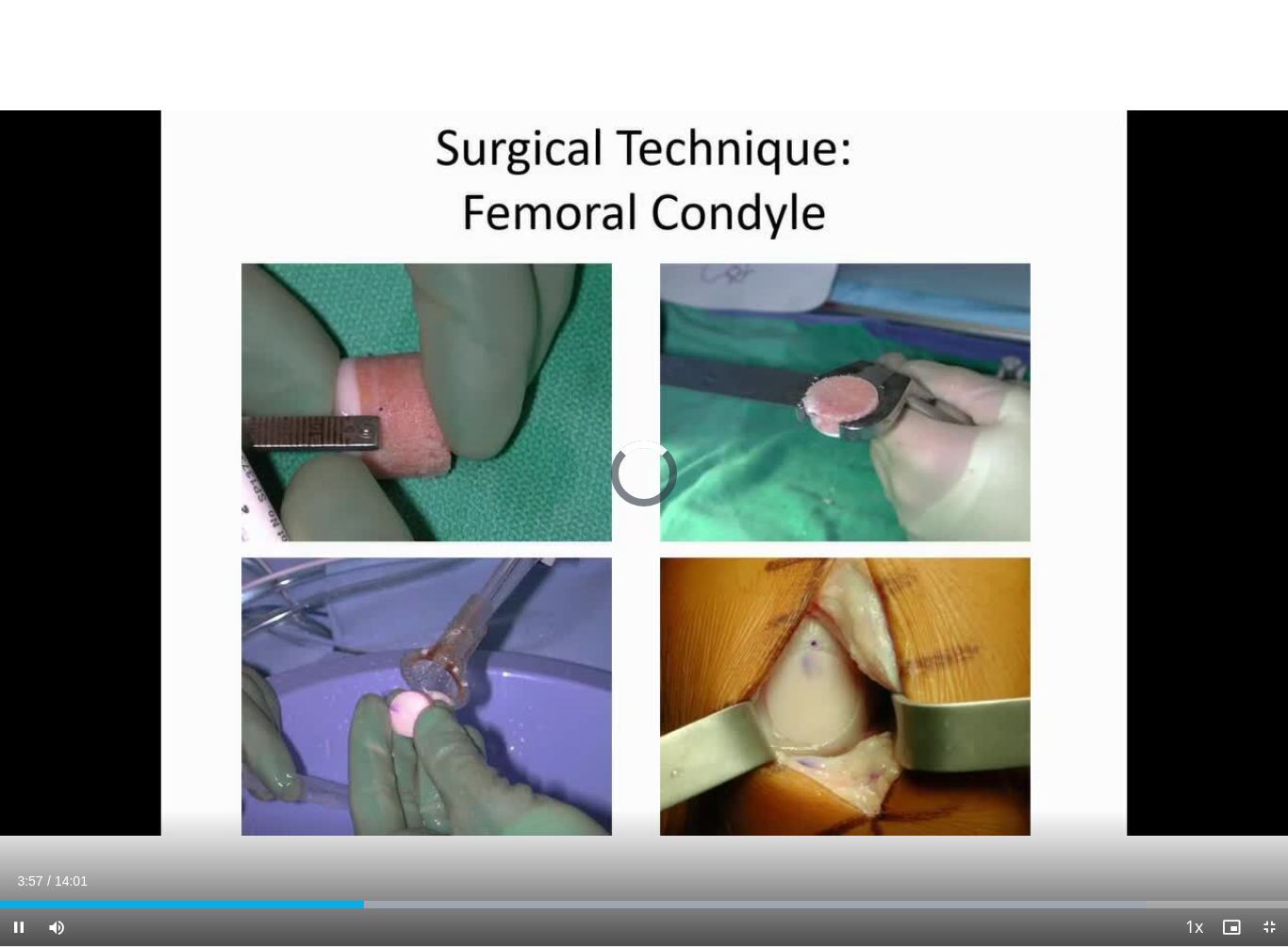 click on "Loaded :  89.00%" at bounding box center [644, 899] 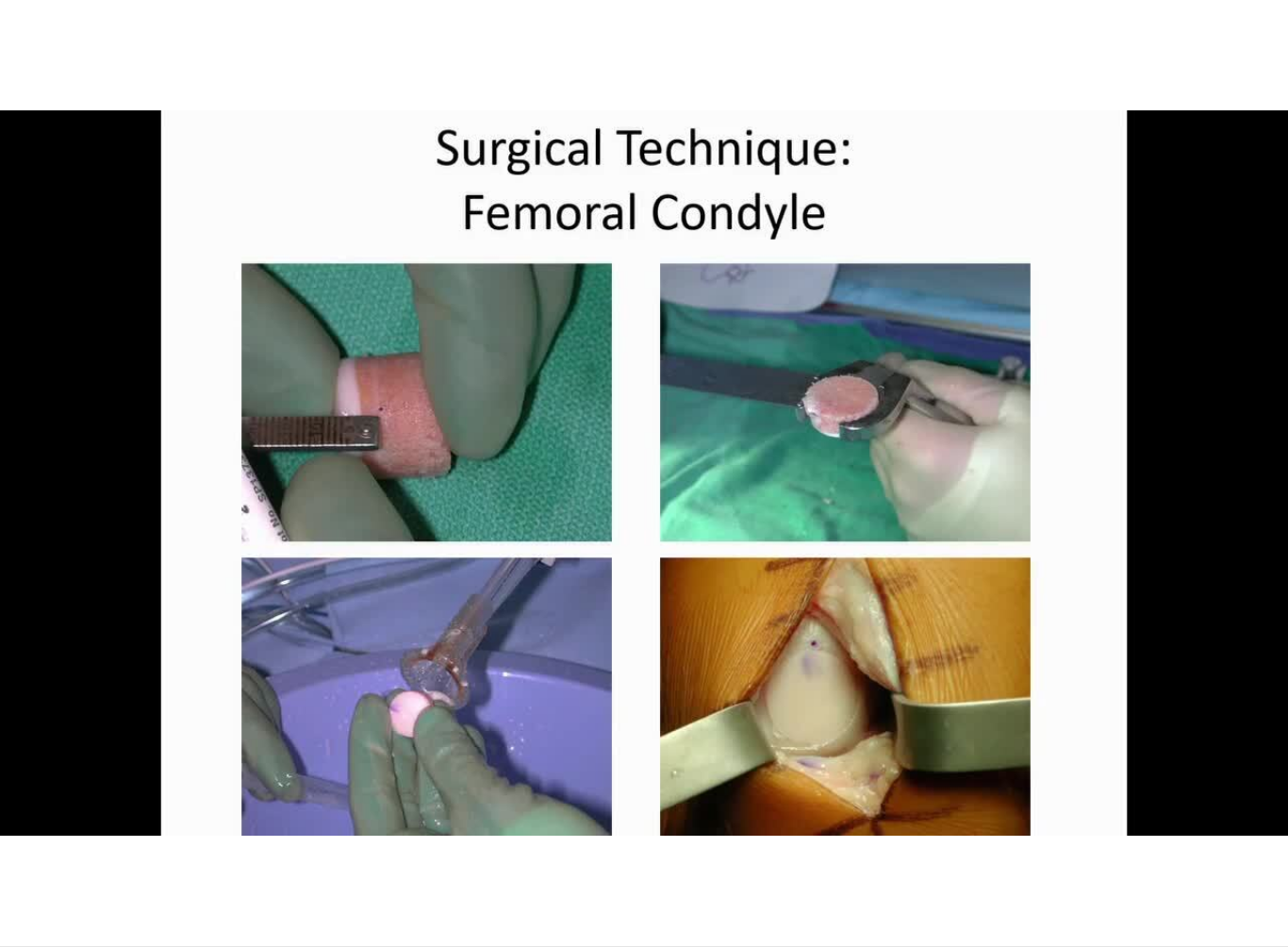 click on "10 seconds
Tap to unmute" at bounding box center [644, 473] 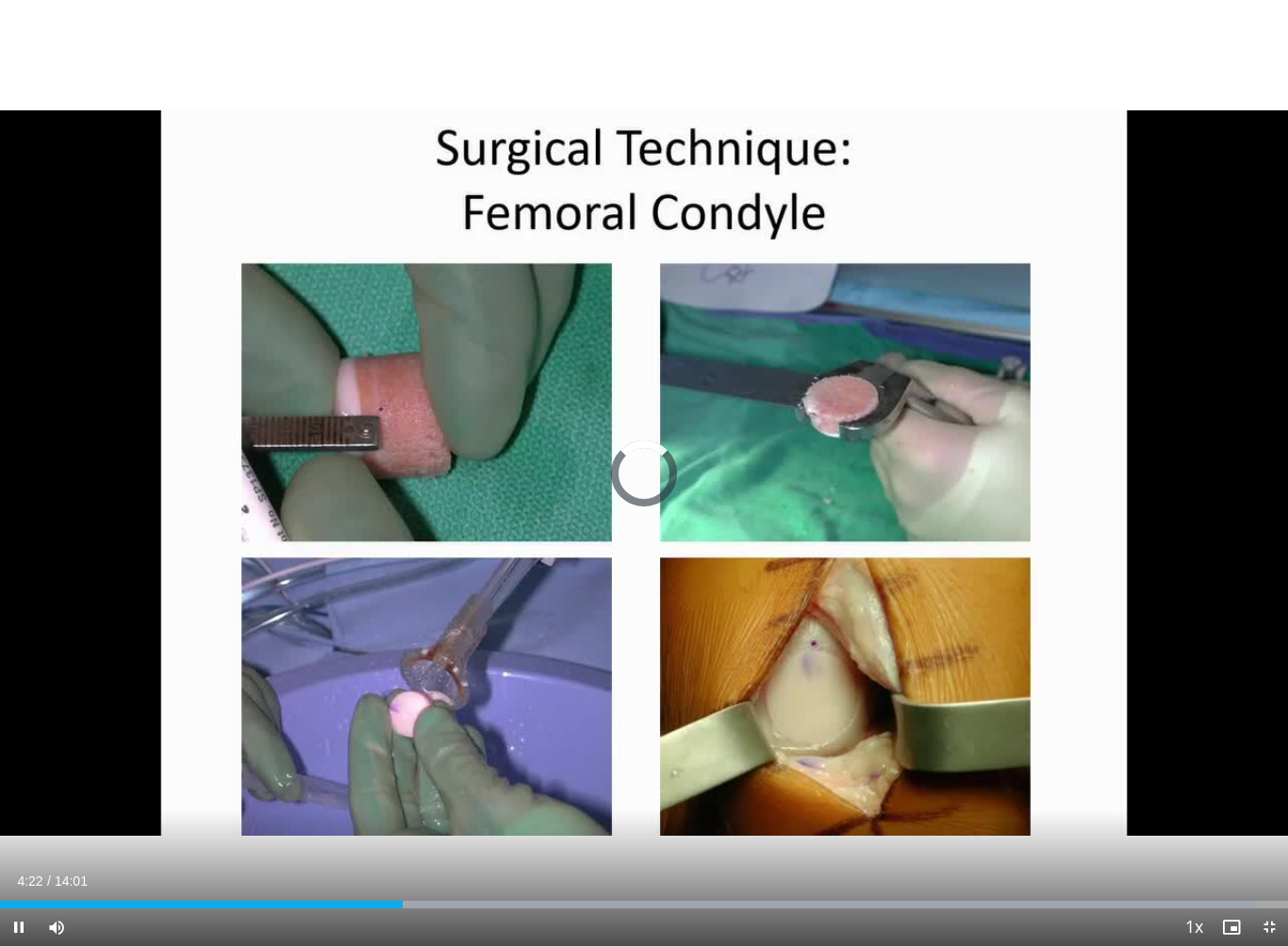 click at bounding box center (804, 905) 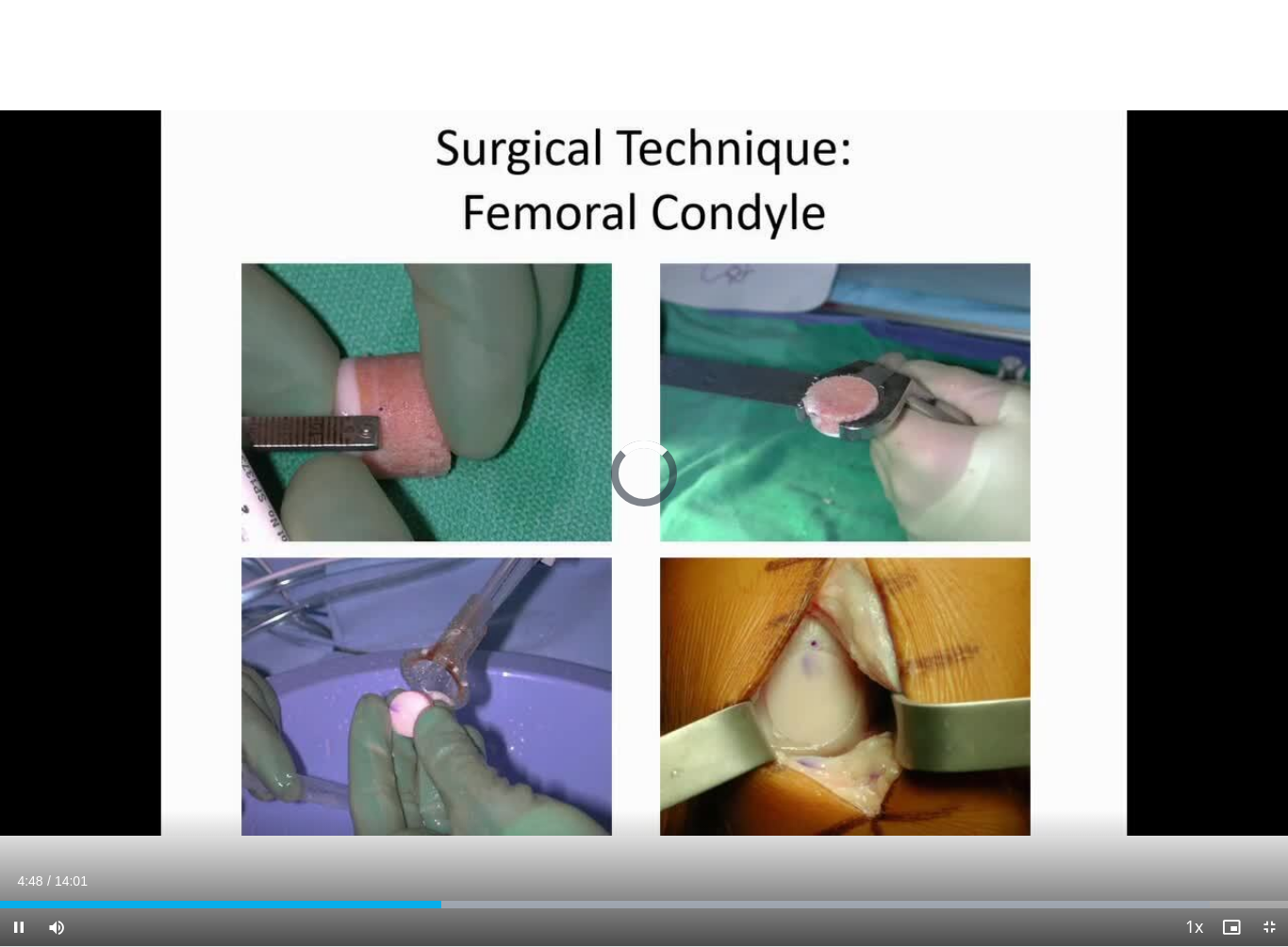 click on "Loaded :  93.93%" at bounding box center (644, 899) 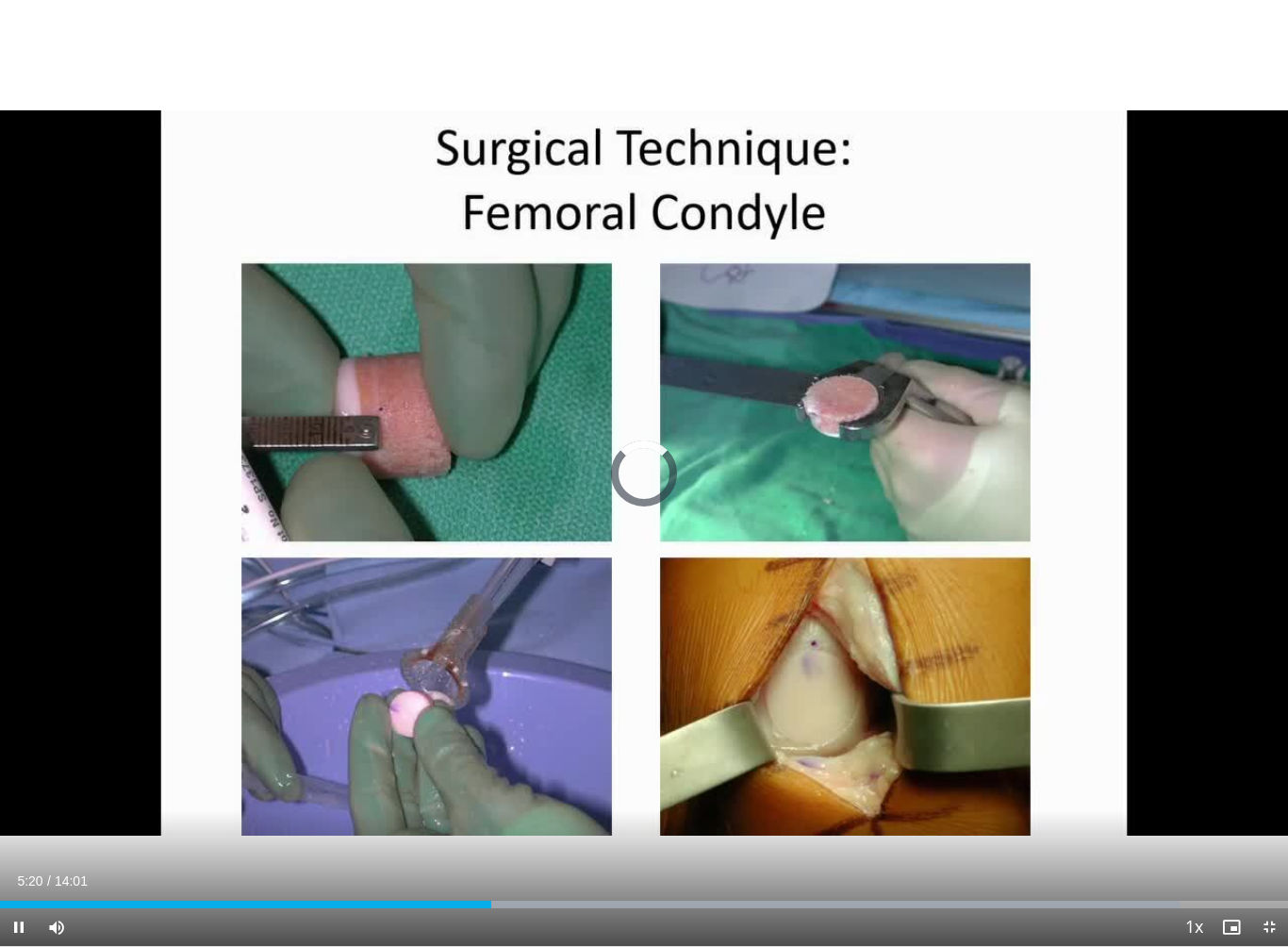 click at bounding box center (804, 905) 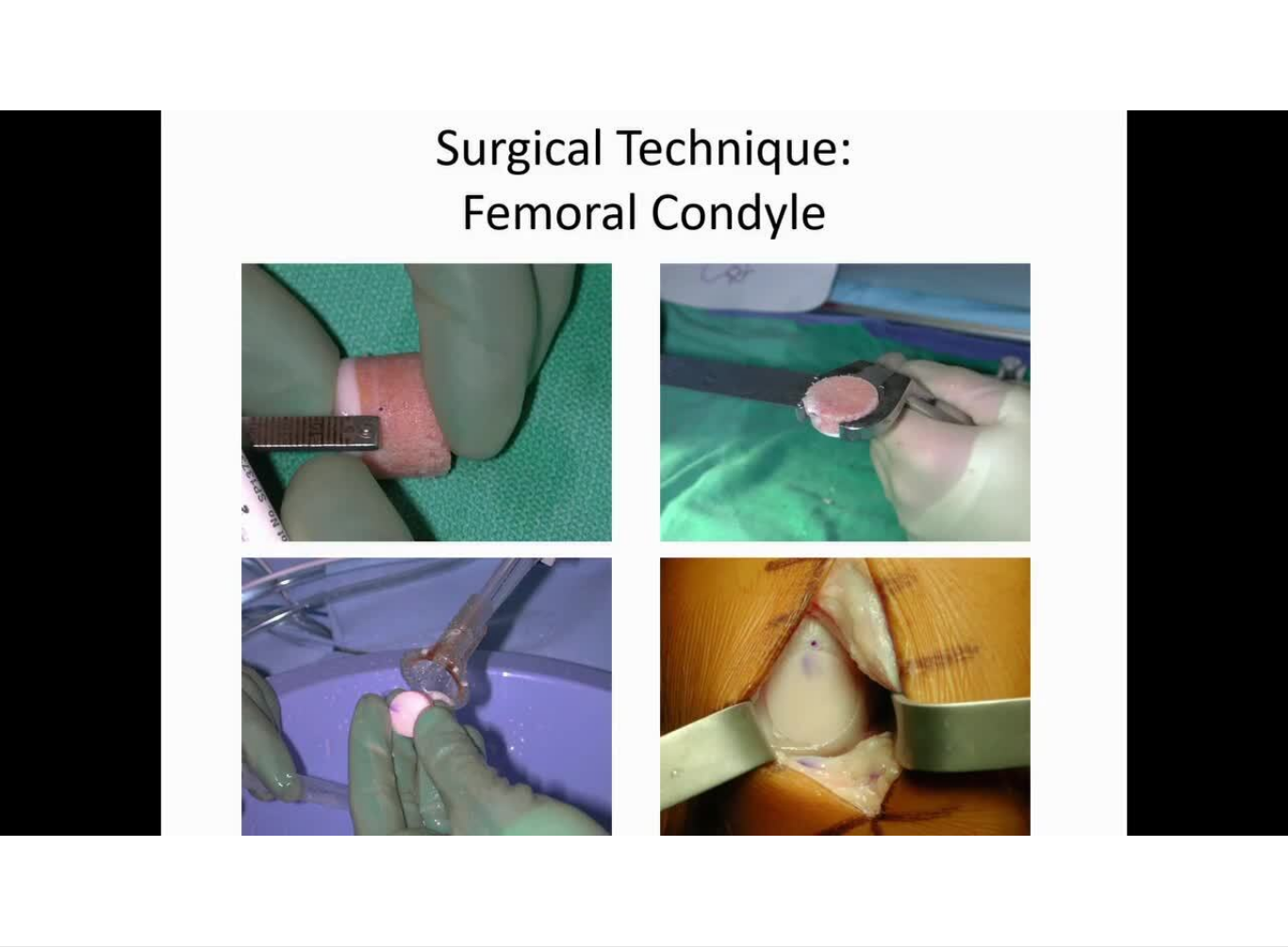click on "10 seconds
Tap to unmute" at bounding box center [644, 473] 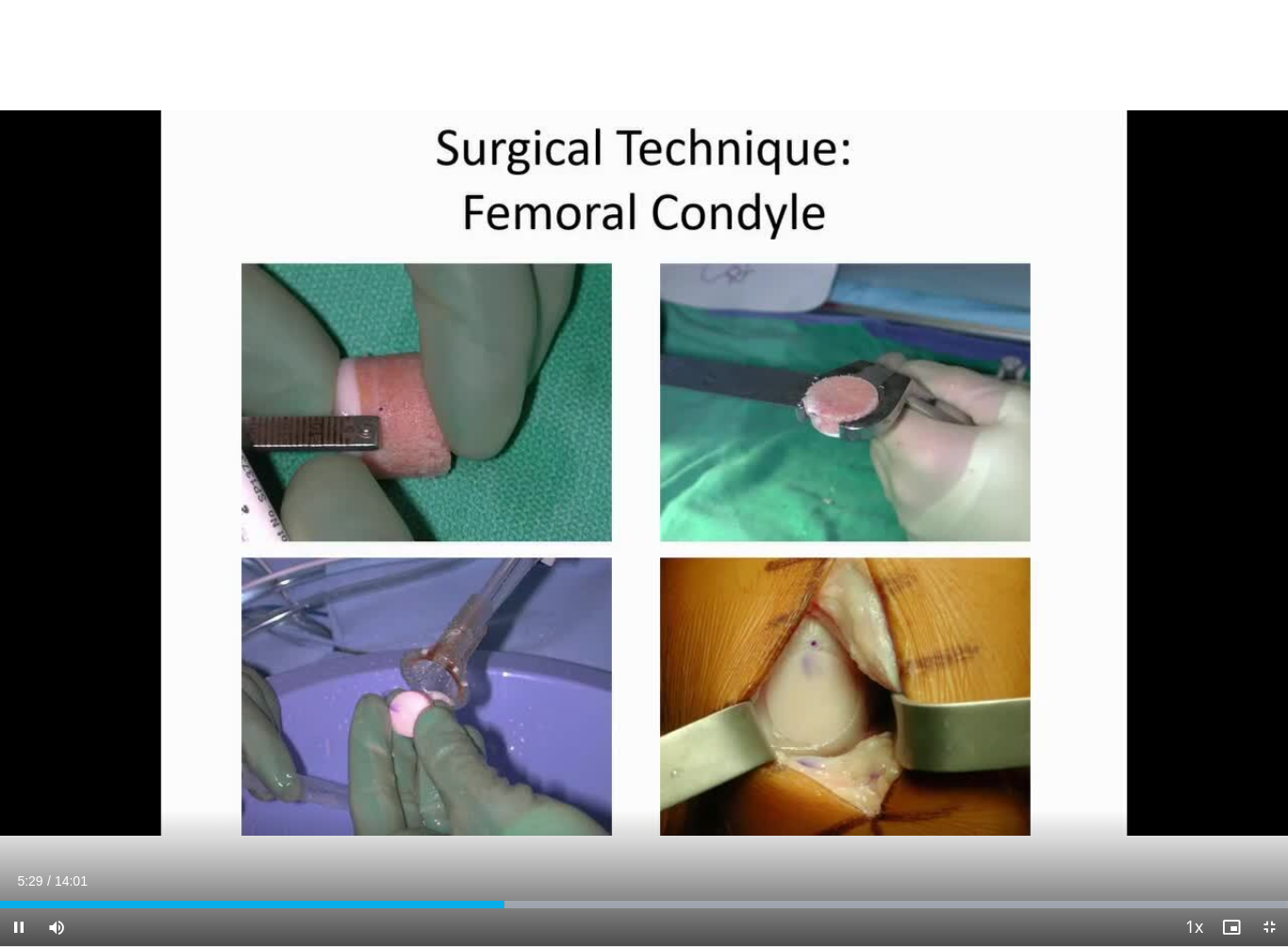 click at bounding box center [881, 905] 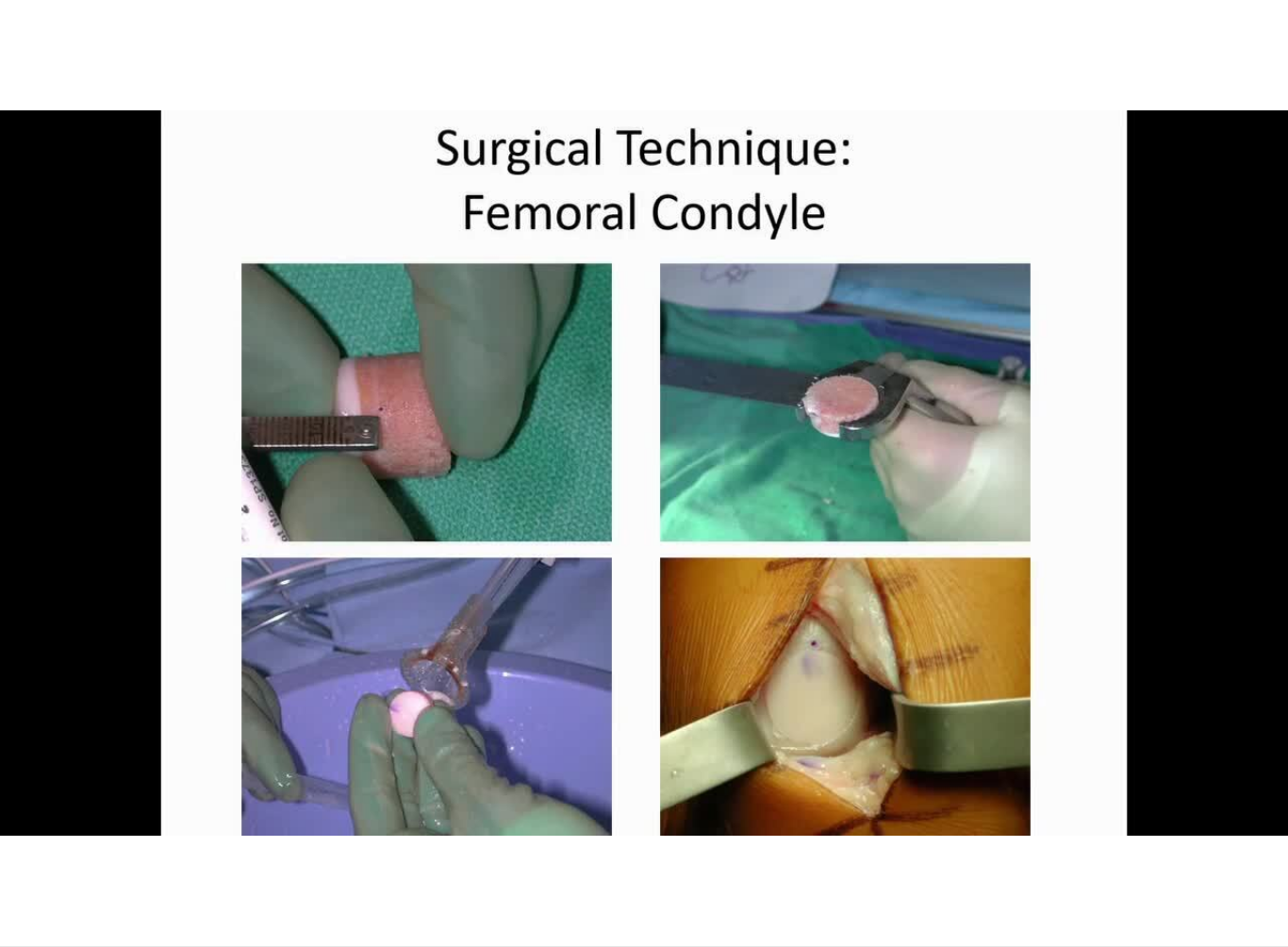 click on "10 seconds
Tap to unmute" at bounding box center [644, 473] 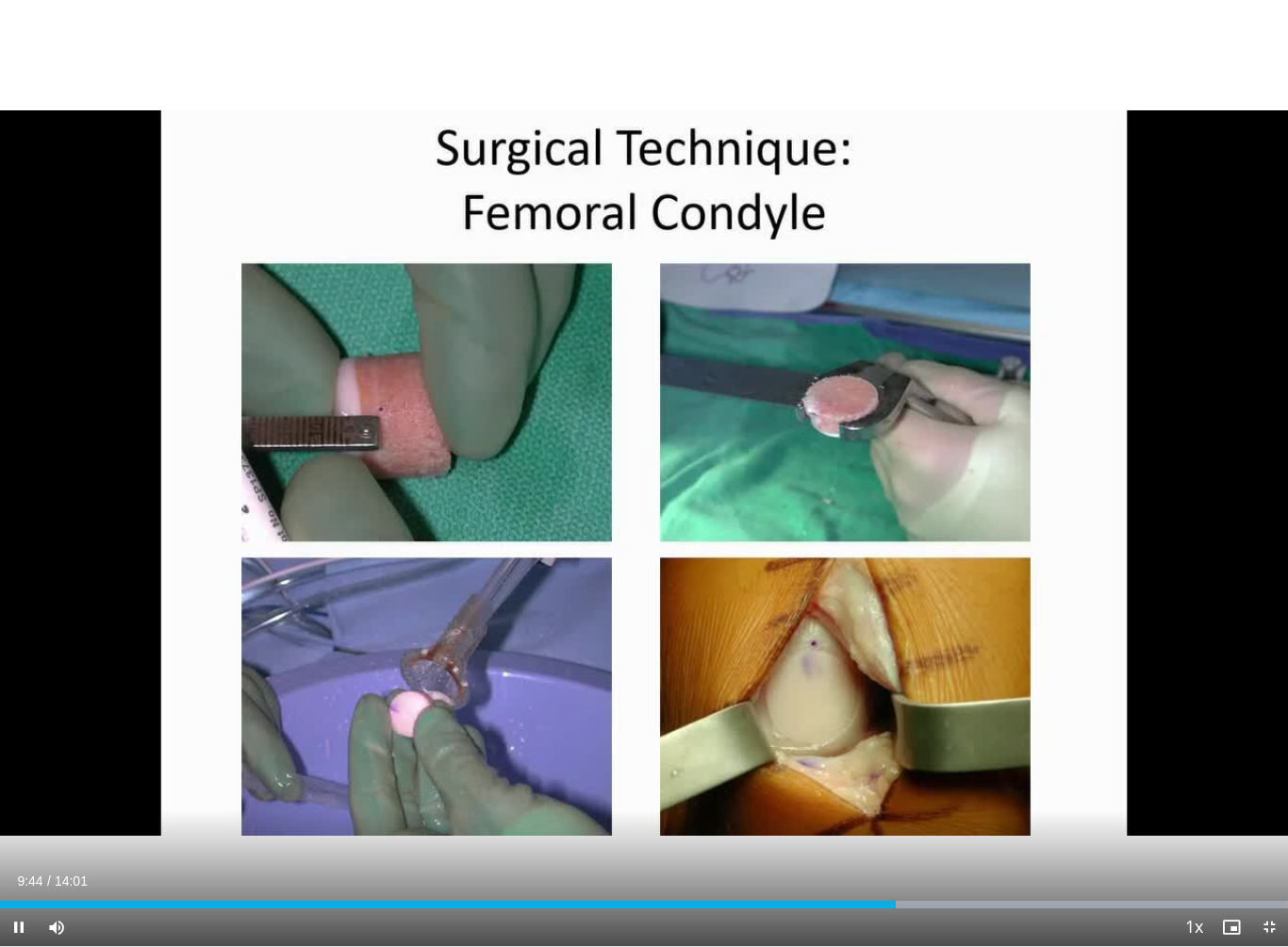 click on "10 seconds
Tap to unmute" at bounding box center [644, 473] 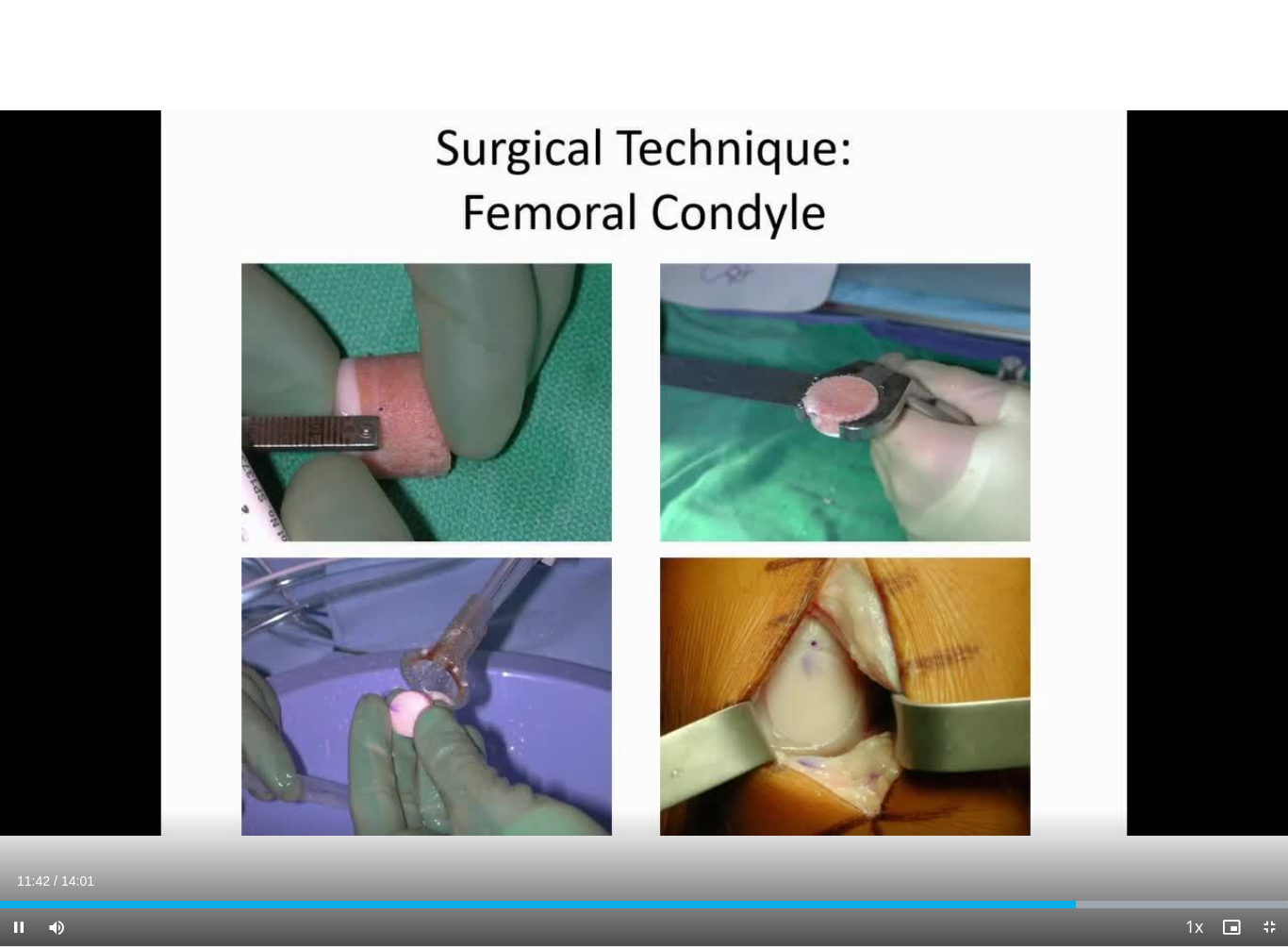 click on "10 seconds
Tap to unmute" at bounding box center [644, 473] 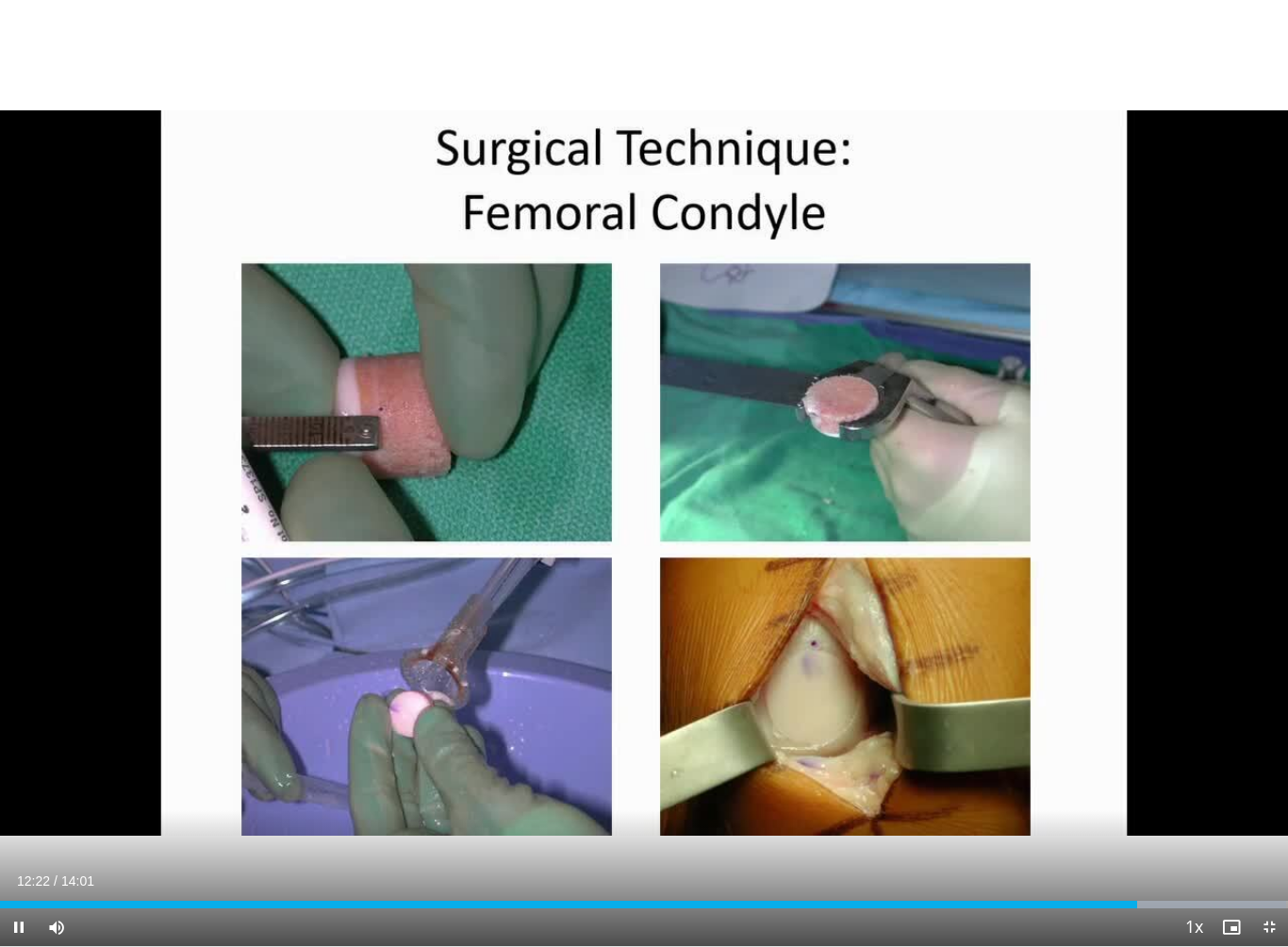click on "10 seconds
Tap to unmute" at bounding box center [644, 473] 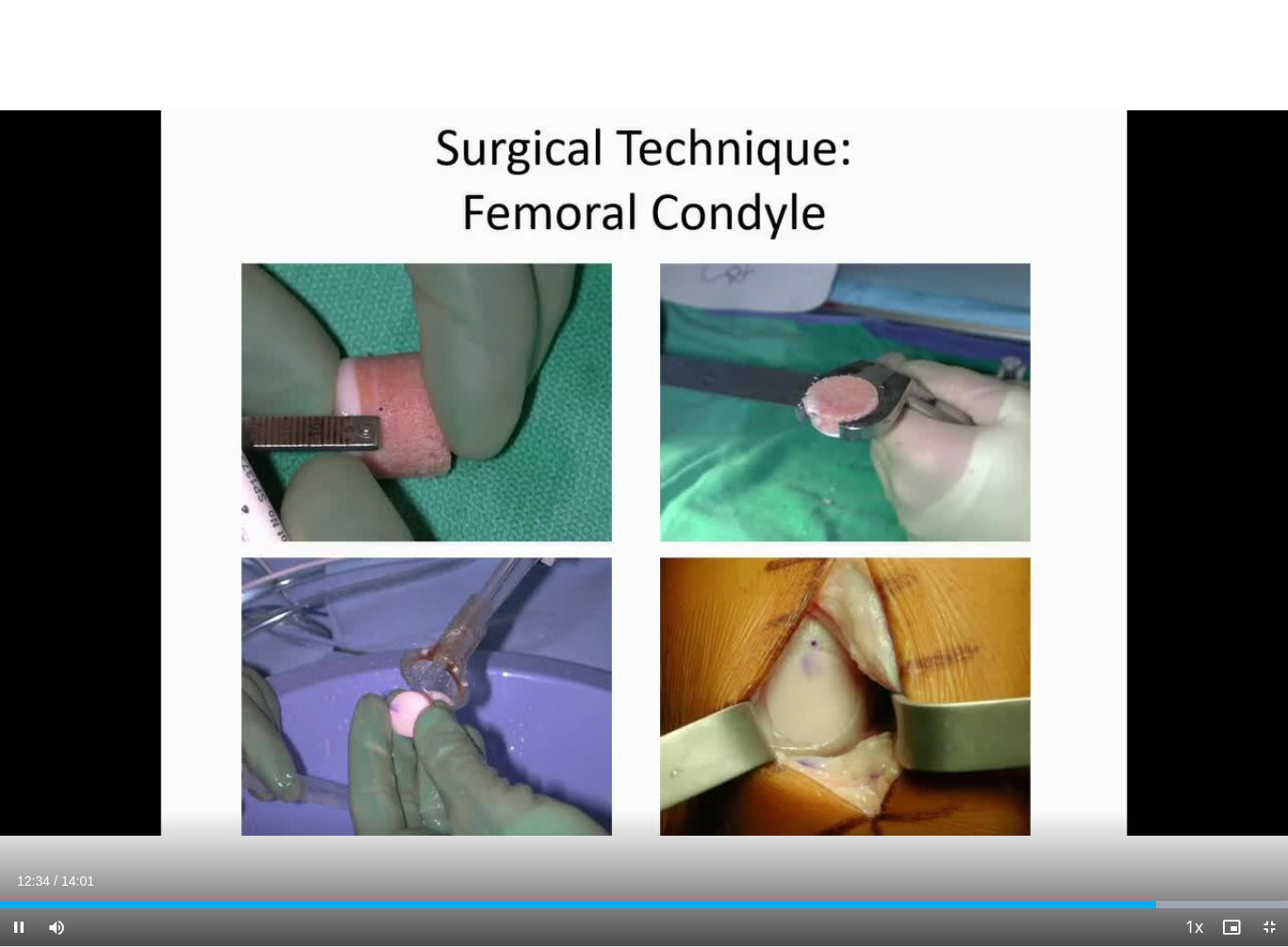 click on "10 seconds
Tap to unmute" at bounding box center [644, 473] 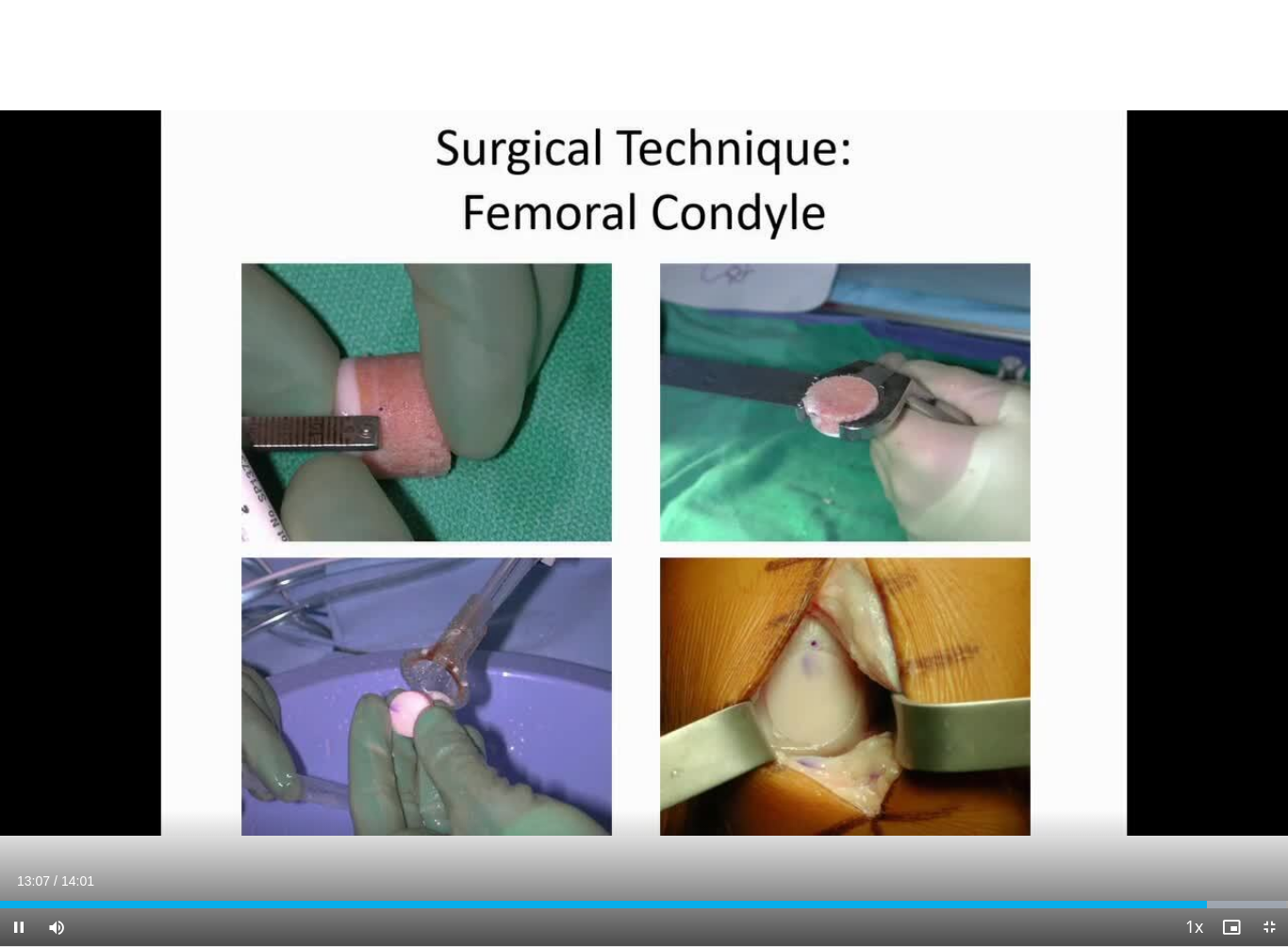 click on "10 seconds
Tap to unmute" at bounding box center (644, 473) 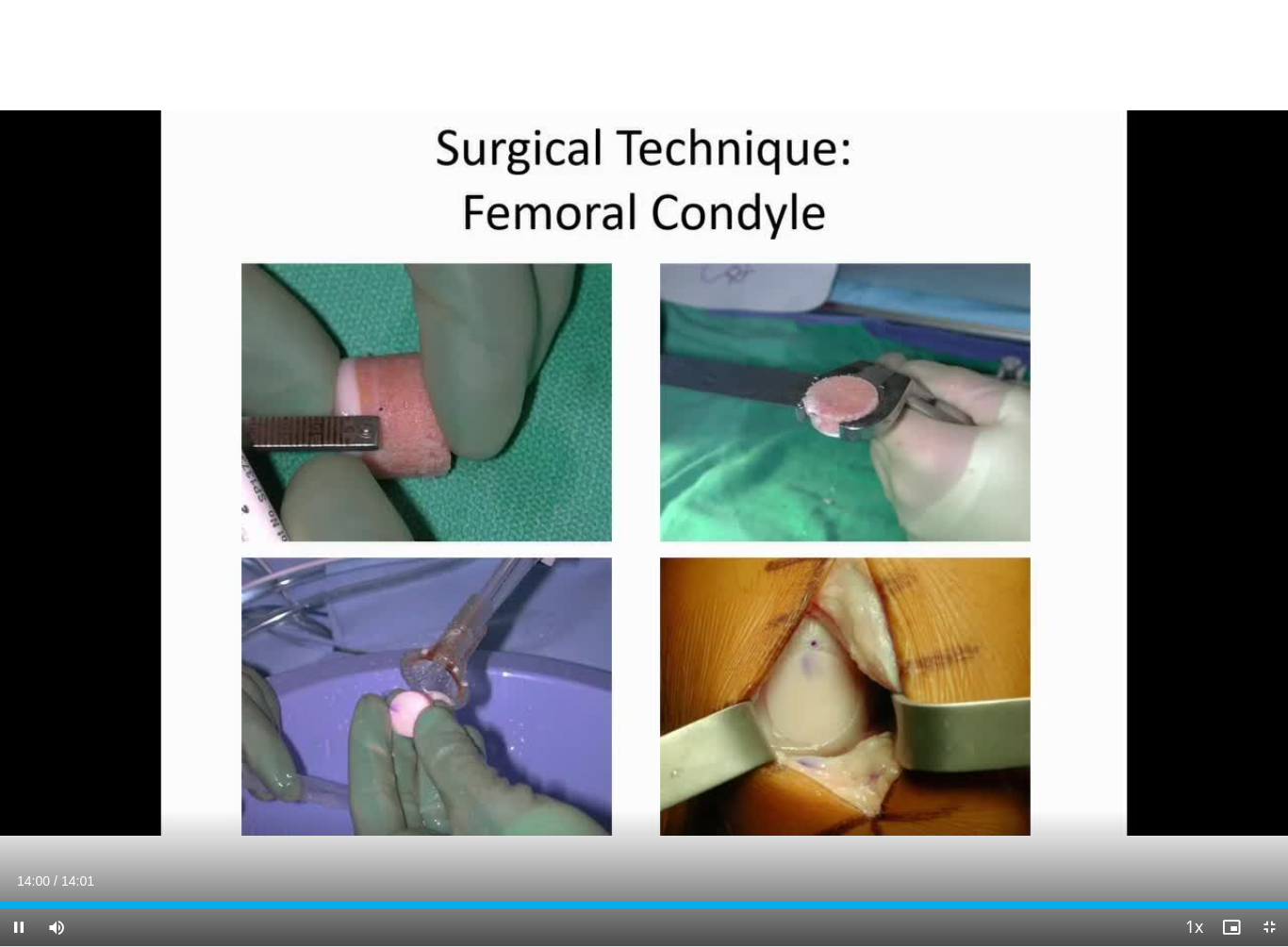 click on "10 seconds
Tap to unmute" at bounding box center [644, 473] 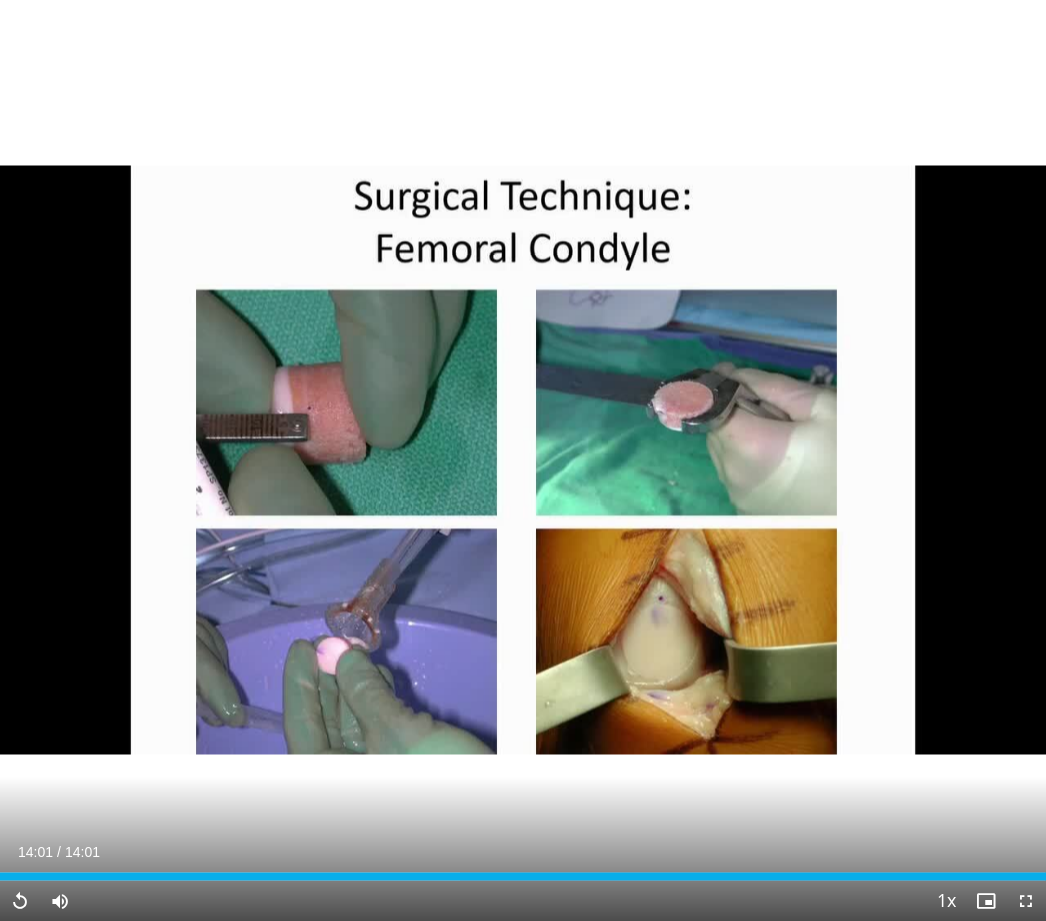 scroll, scrollTop: 746, scrollLeft: 0, axis: vertical 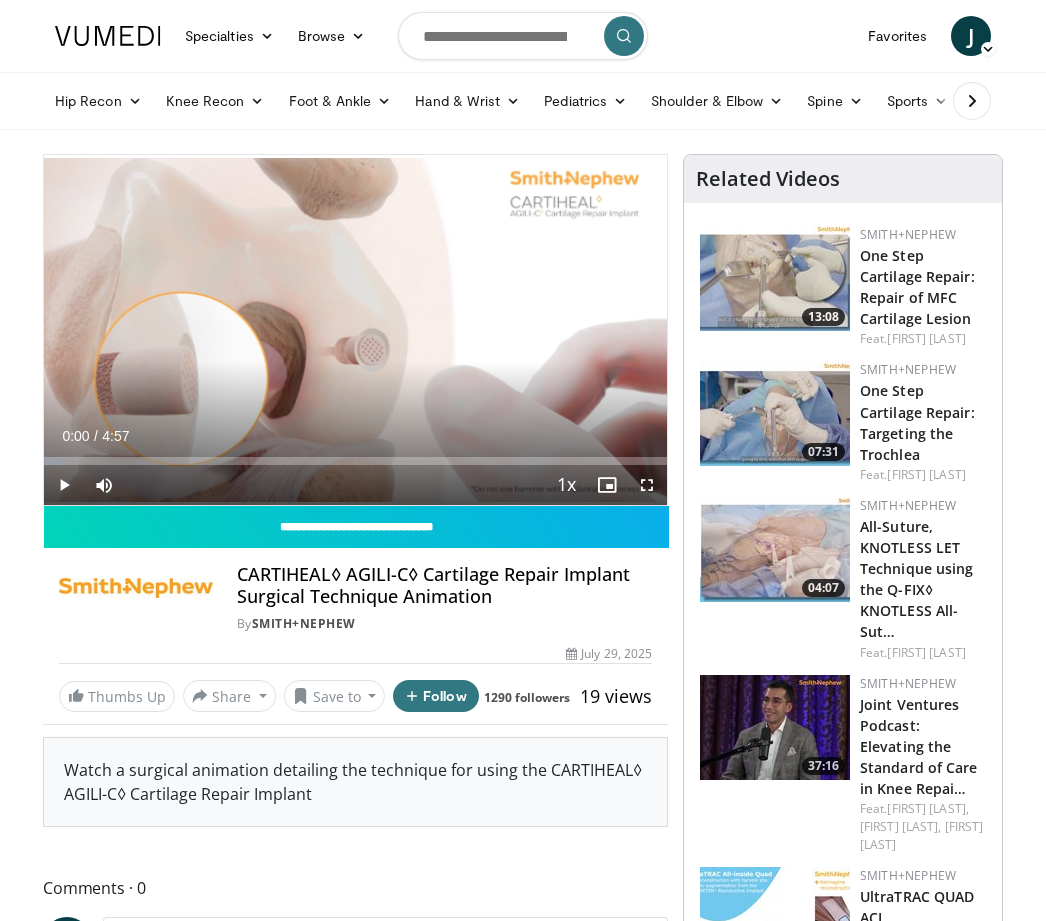 click on "**********" at bounding box center (355, 439) 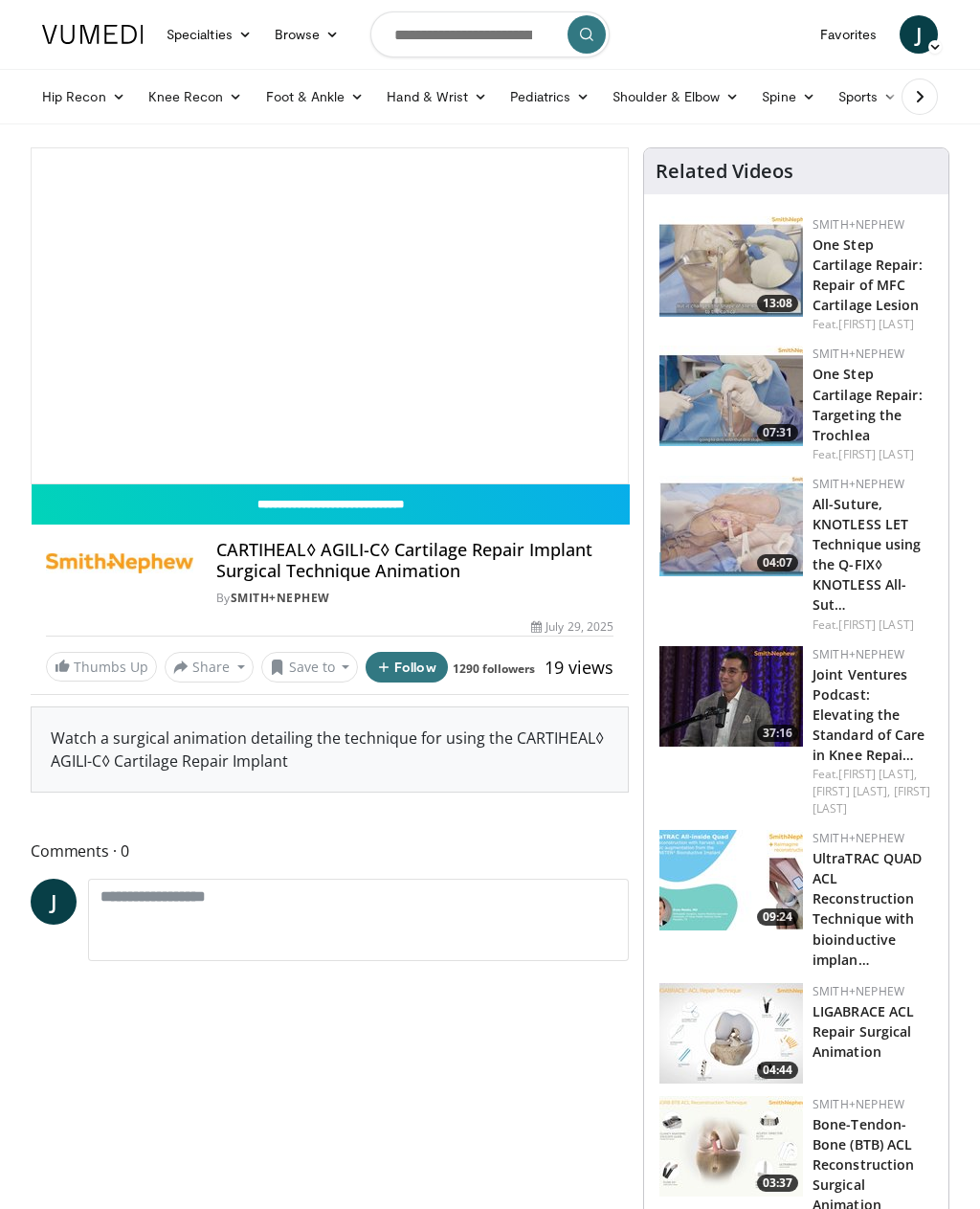 scroll, scrollTop: 0, scrollLeft: 0, axis: both 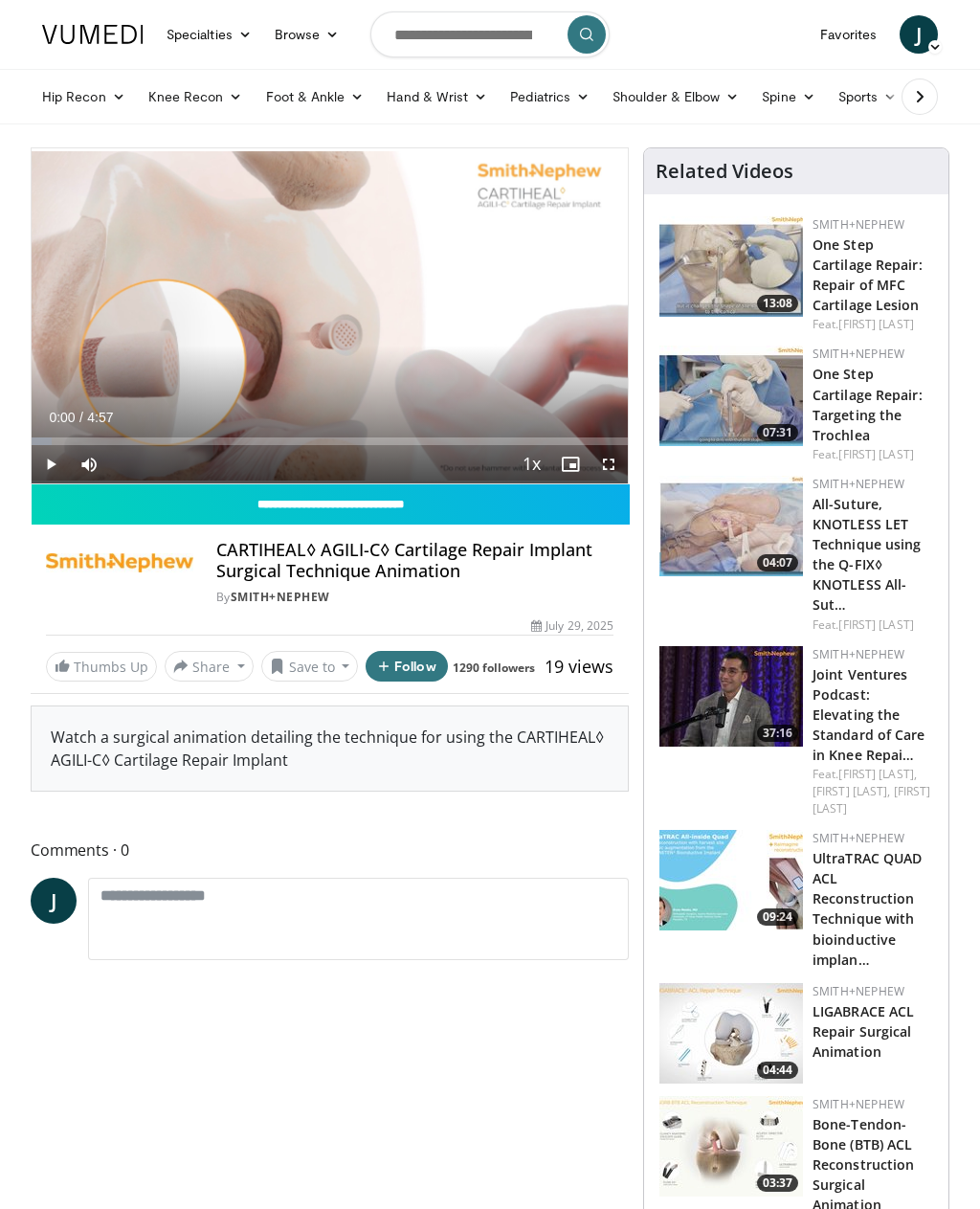 click on "**********" at bounding box center (337, 1558) 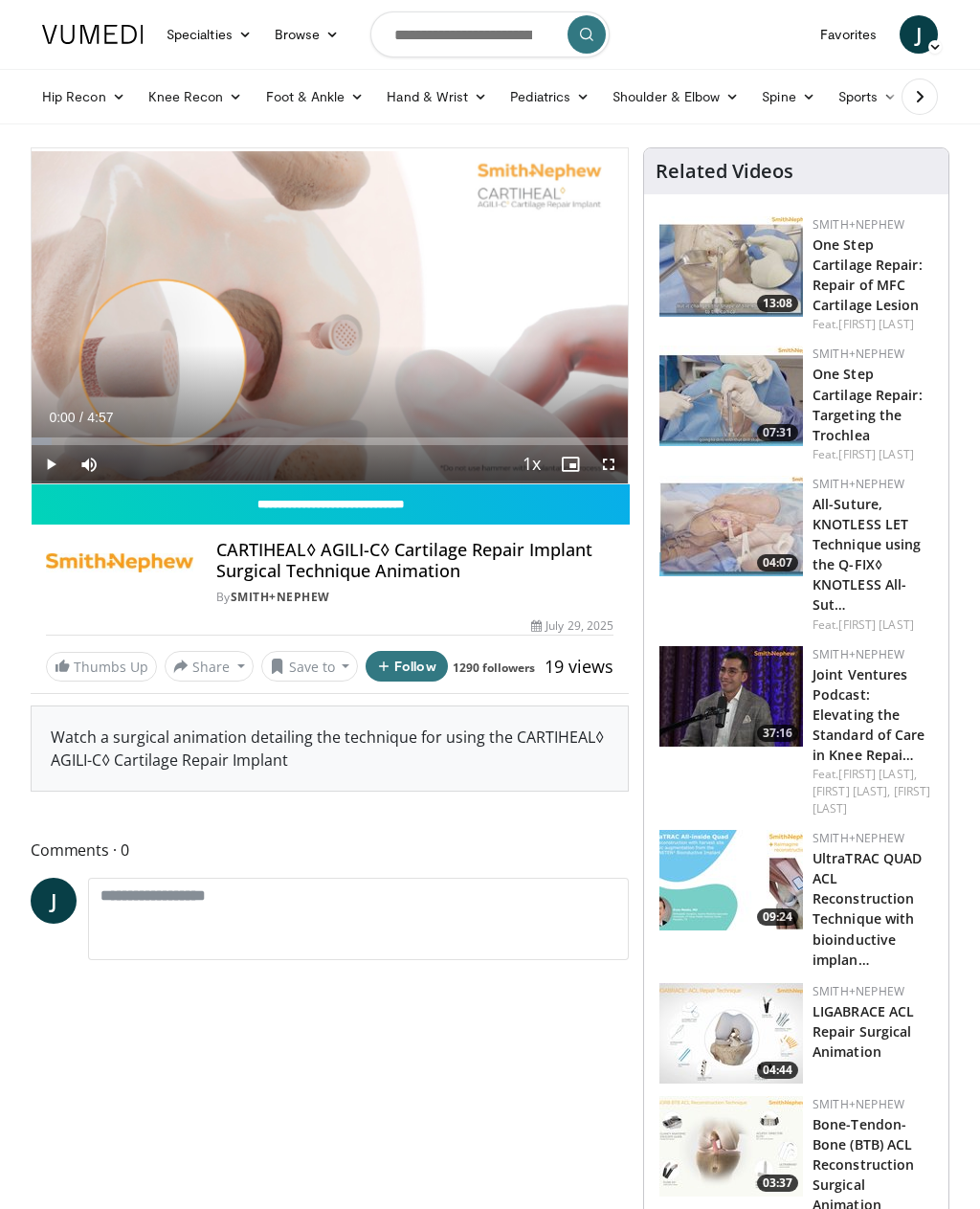 click on "**********" at bounding box center (337, 1558) 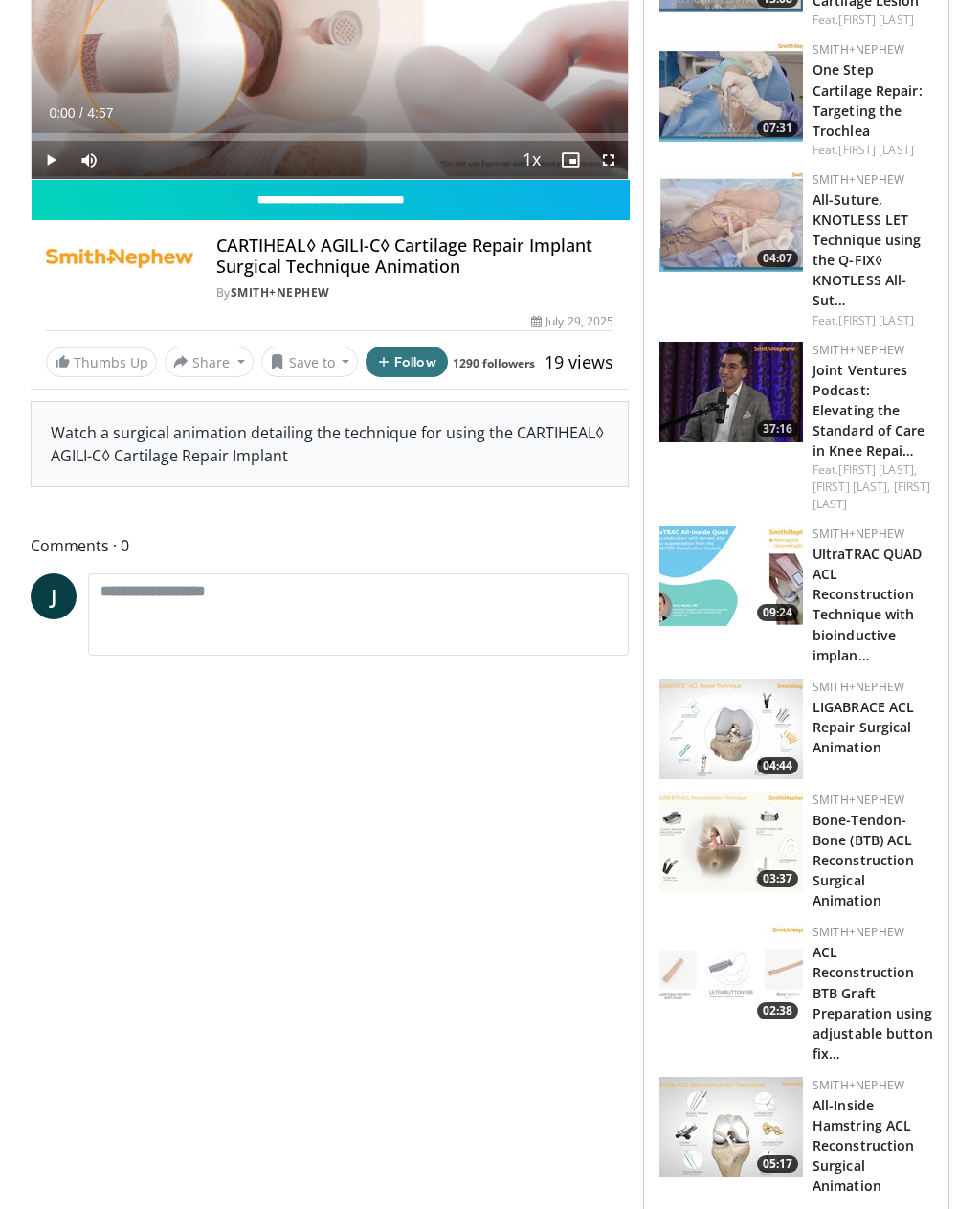 scroll, scrollTop: 318, scrollLeft: 0, axis: vertical 